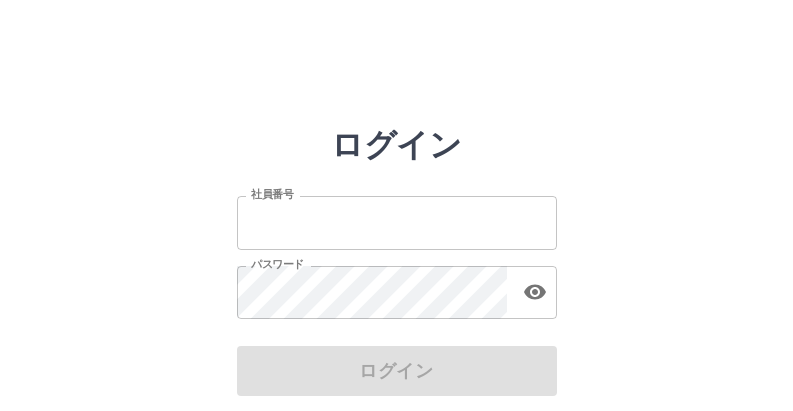 type on "*******" 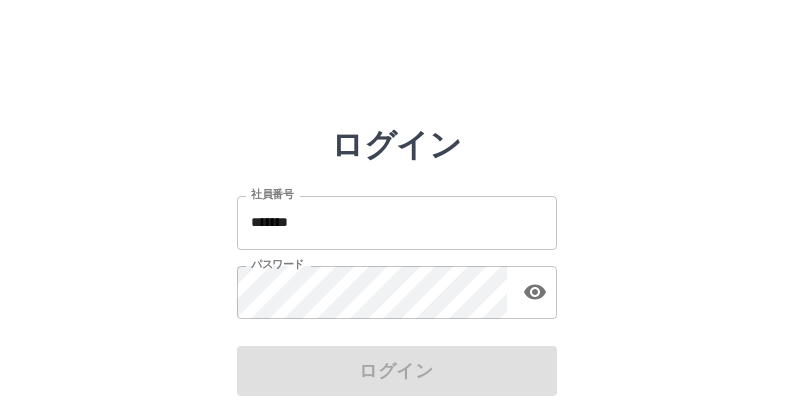click on "ログイン" at bounding box center (397, 371) 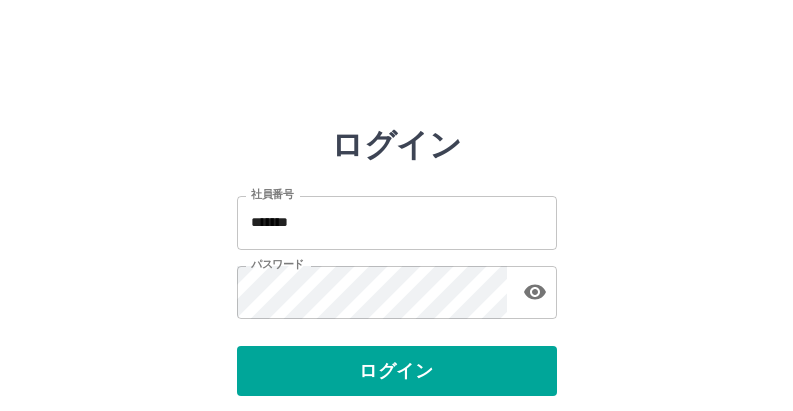 click on "ログイン" at bounding box center (397, 371) 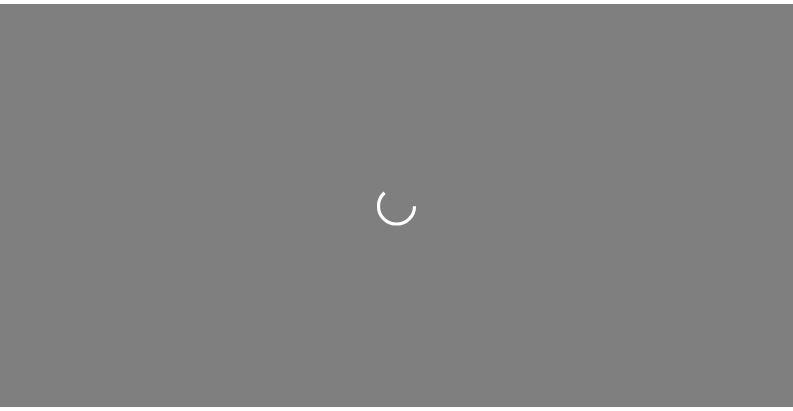 scroll, scrollTop: 0, scrollLeft: 0, axis: both 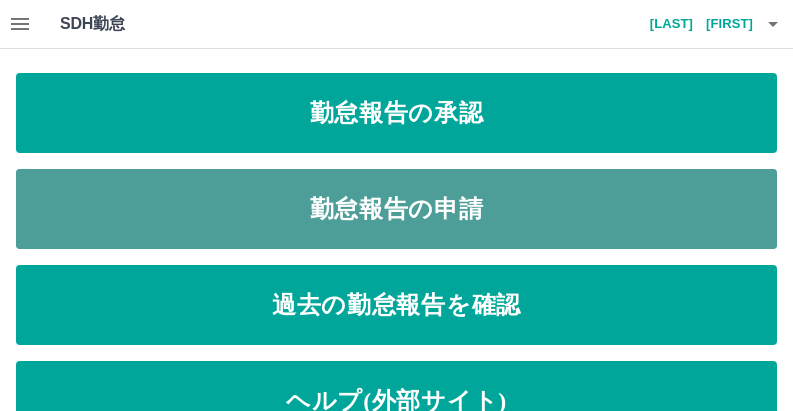 click on "勤怠報告の申請" at bounding box center (396, 209) 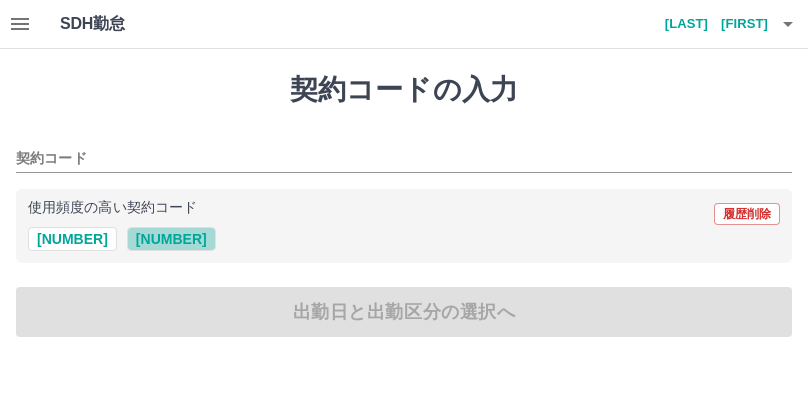 click on "[NUMBER]" at bounding box center (171, 239) 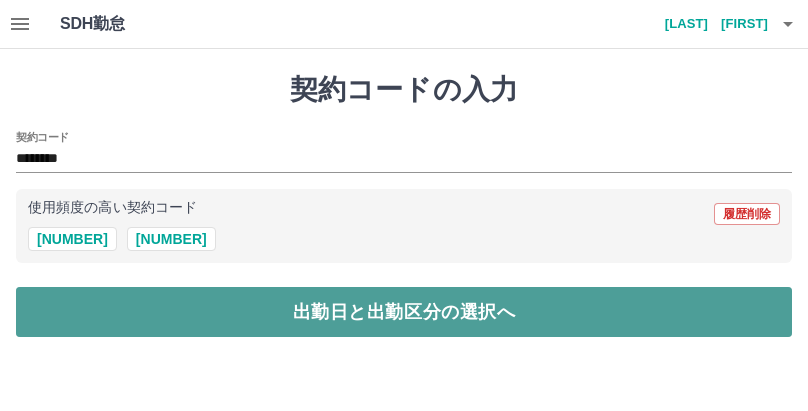 click on "出勤日と出勤区分の選択へ" at bounding box center (404, 312) 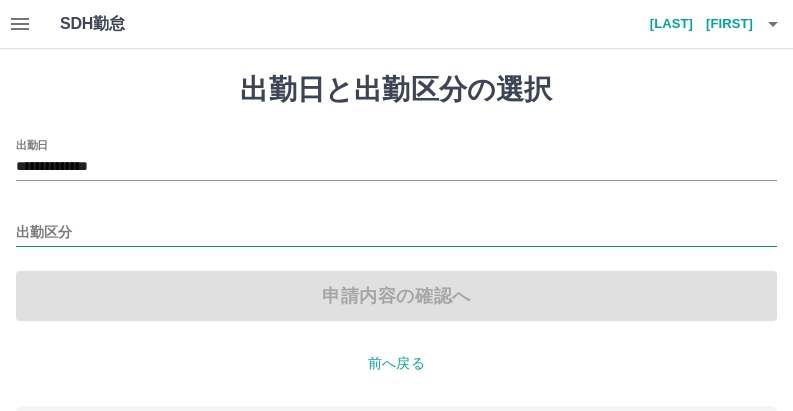 click on "出勤区分" at bounding box center (396, 233) 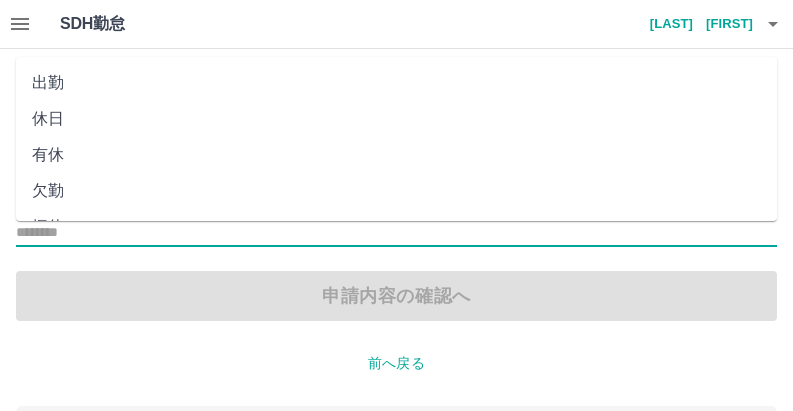 click on "出勤" at bounding box center (396, 83) 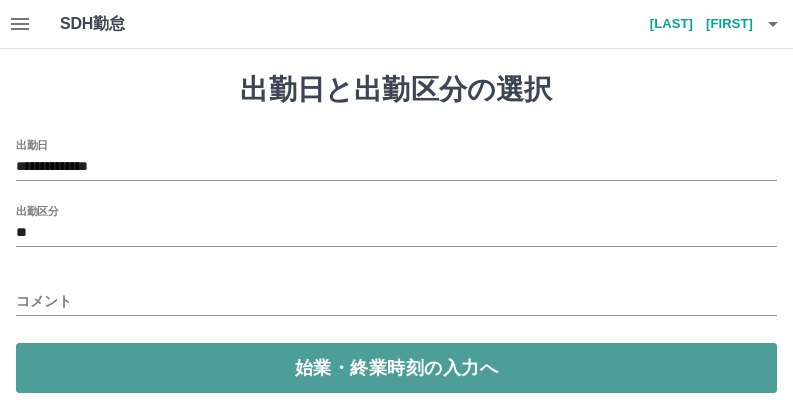 click on "始業・終業時刻の入力へ" at bounding box center [396, 368] 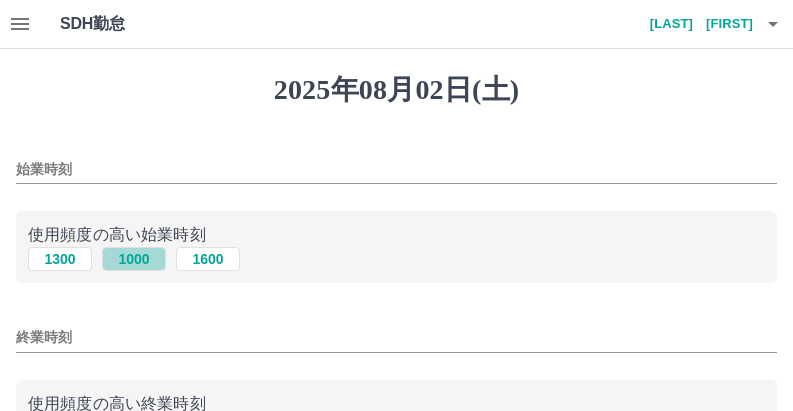 click on "1000" at bounding box center (134, 259) 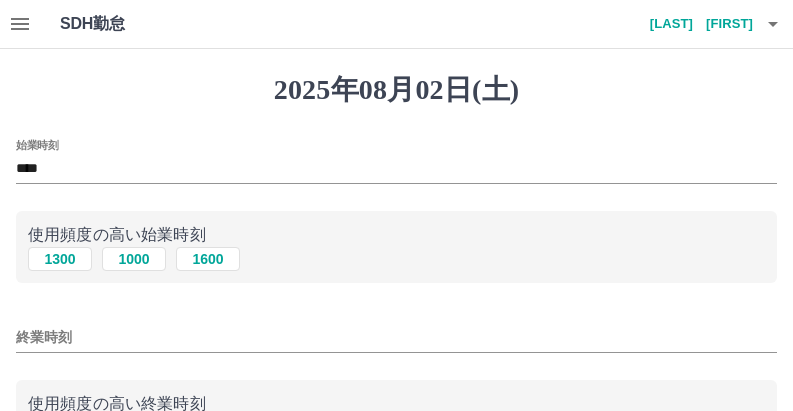 scroll, scrollTop: 200, scrollLeft: 0, axis: vertical 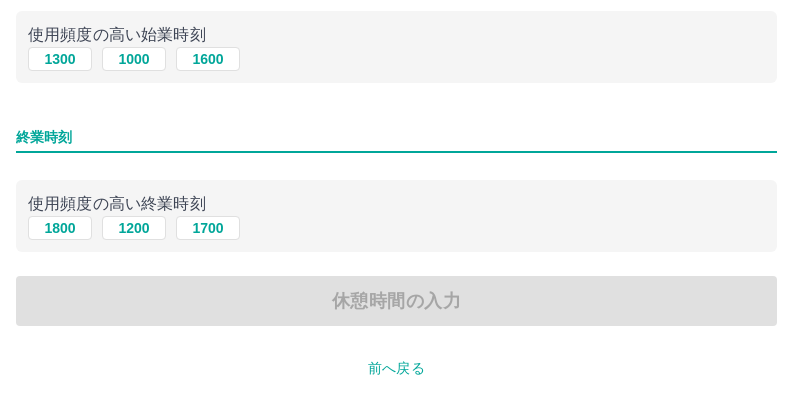click on "終業時刻" at bounding box center (396, 137) 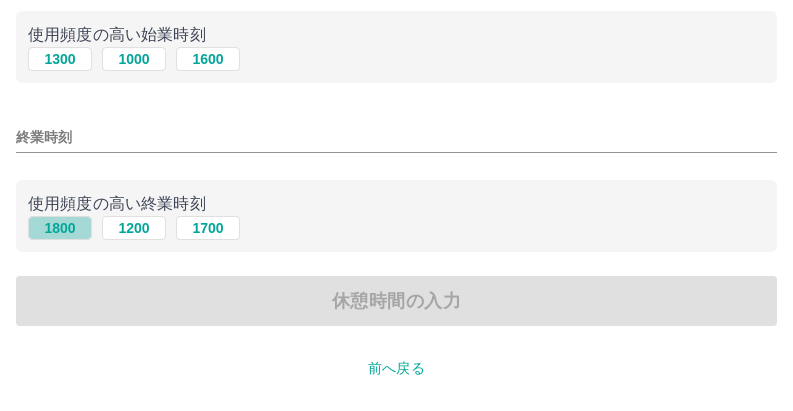 click on "1800" at bounding box center [60, 228] 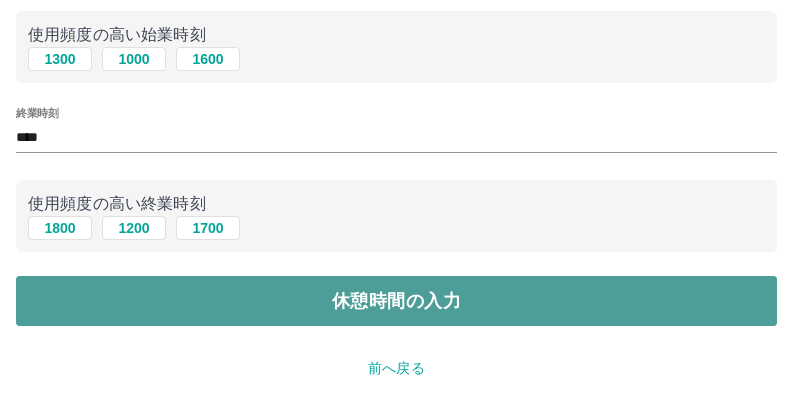 click on "休憩時間の入力" at bounding box center (396, 301) 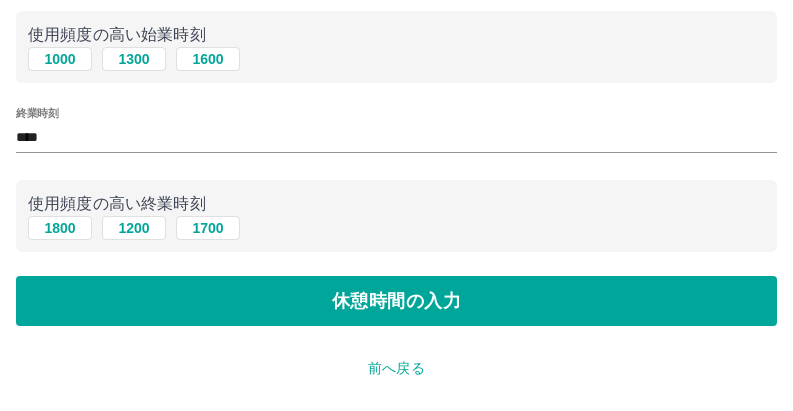 scroll, scrollTop: 0, scrollLeft: 0, axis: both 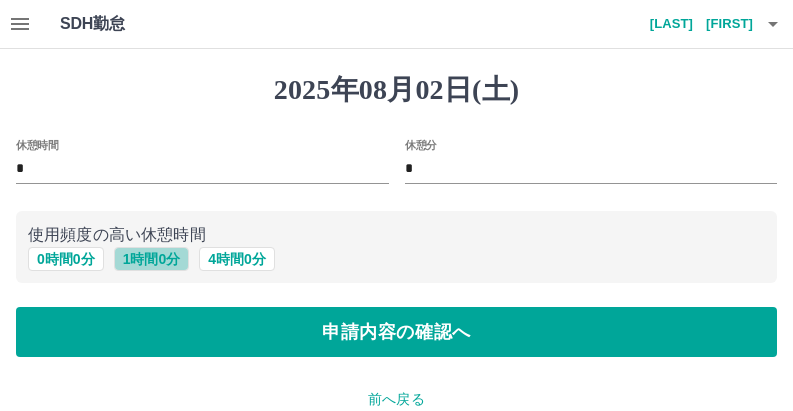 click on "1 時間 0 分" at bounding box center [152, 259] 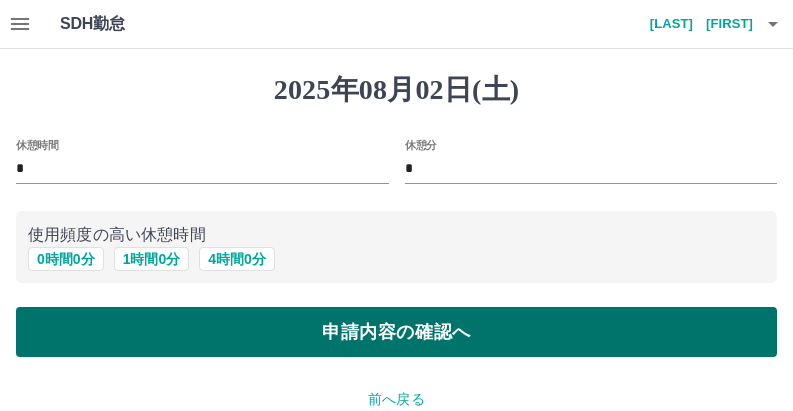 click on "申請内容の確認へ" at bounding box center (396, 332) 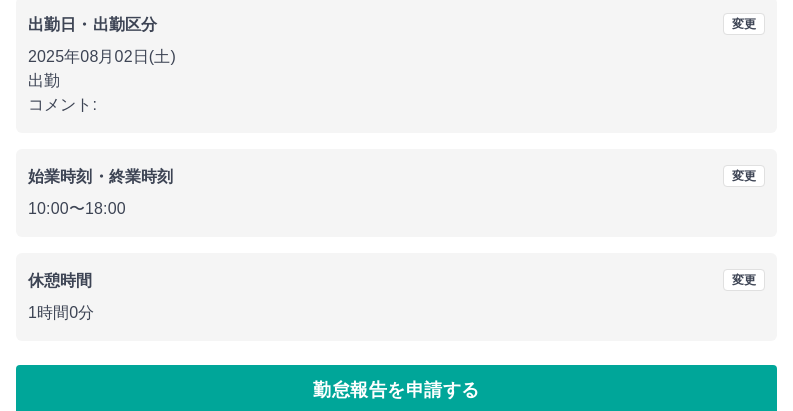 scroll, scrollTop: 338, scrollLeft: 0, axis: vertical 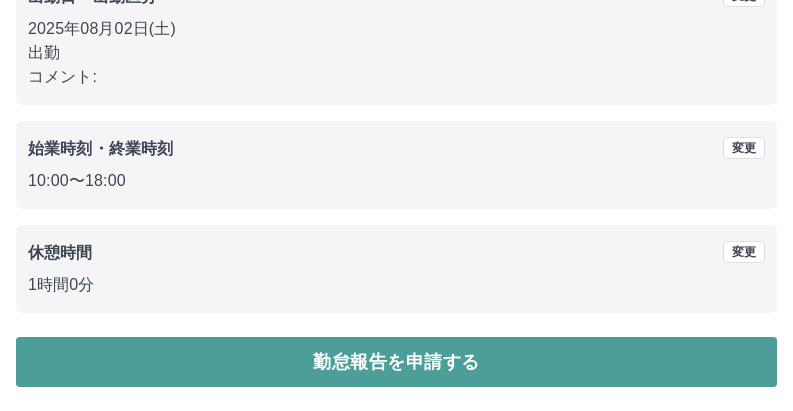 click on "勤怠報告を申請する" at bounding box center (396, 362) 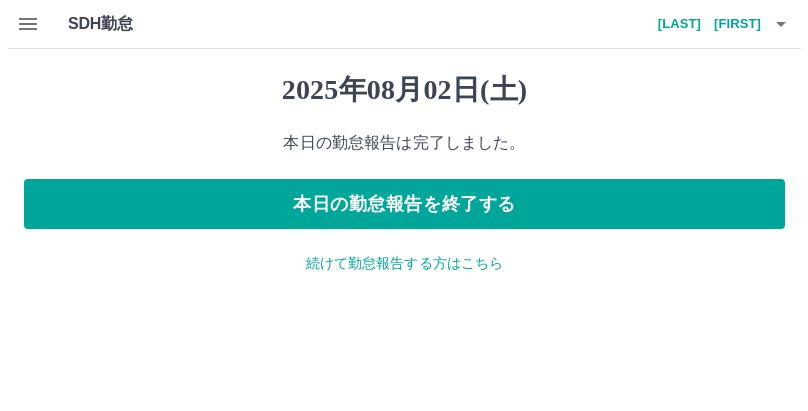scroll, scrollTop: 0, scrollLeft: 0, axis: both 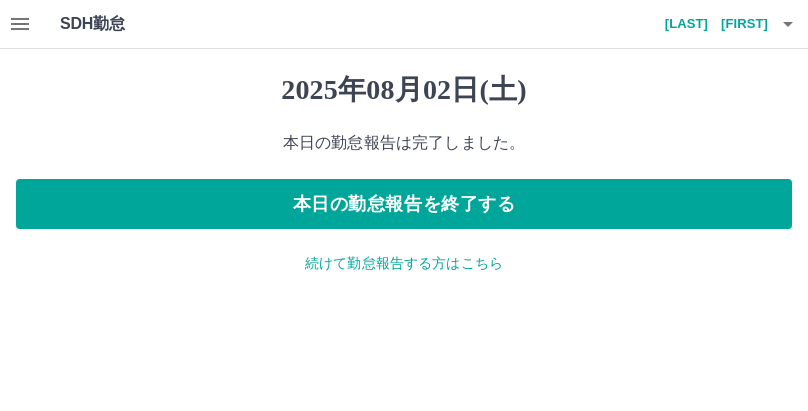 click 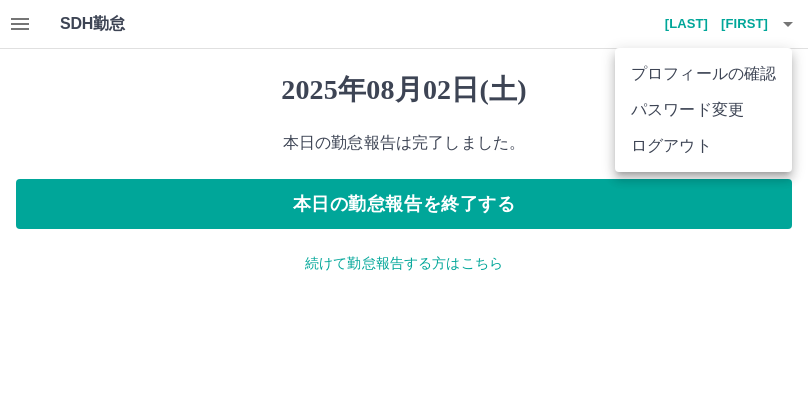 click on "ログアウト" at bounding box center (703, 146) 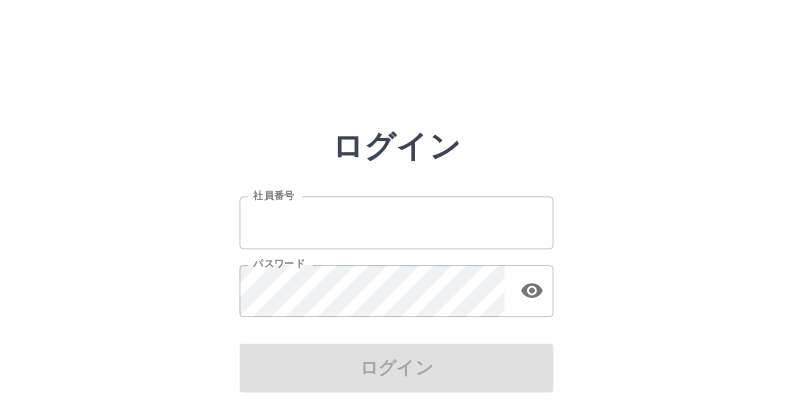 scroll, scrollTop: 0, scrollLeft: 0, axis: both 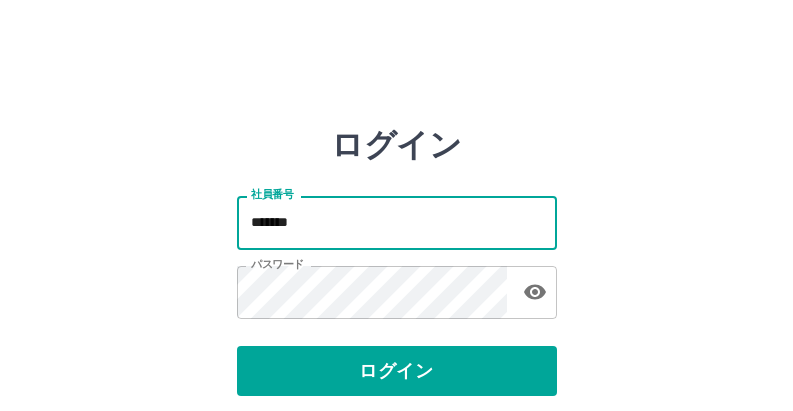 click on "*******" at bounding box center (397, 222) 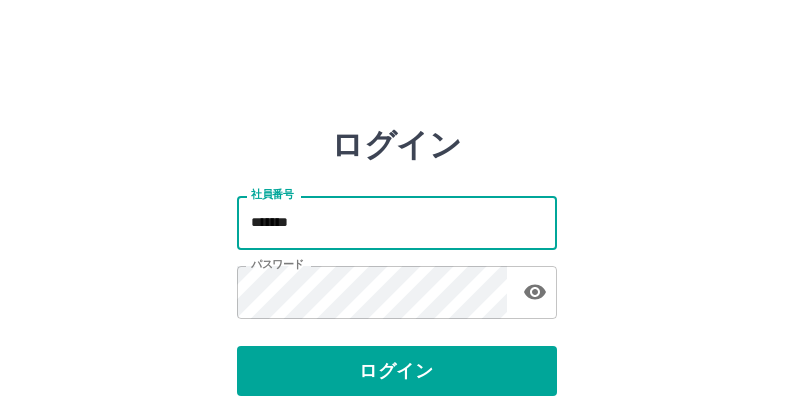 type on "*******" 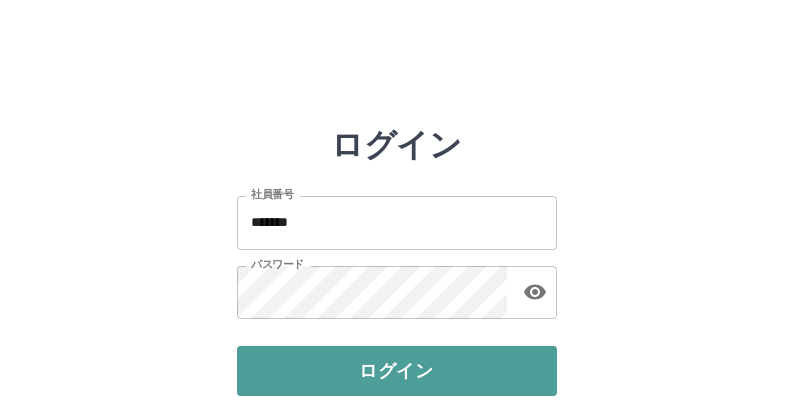 click on "ログイン" at bounding box center [397, 371] 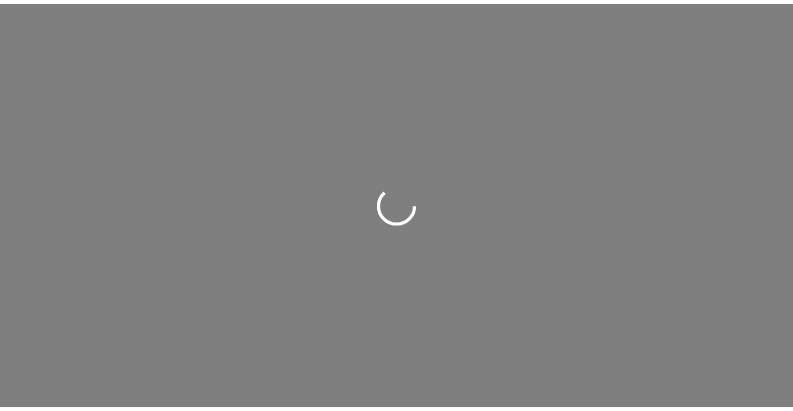 scroll, scrollTop: 0, scrollLeft: 0, axis: both 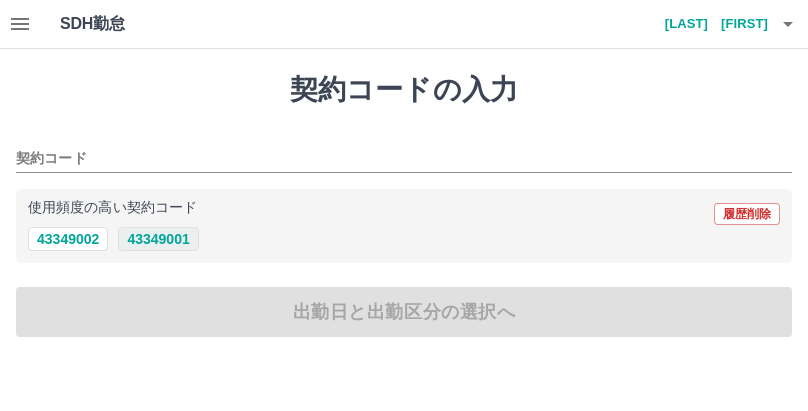 click on "43349001" at bounding box center [158, 239] 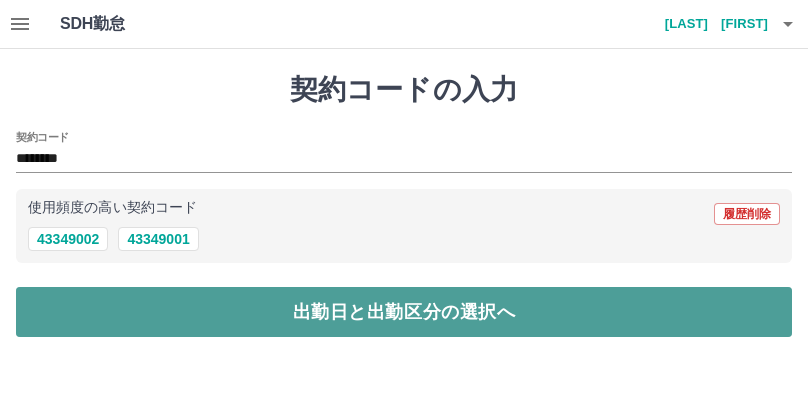 click on "出勤日と出勤区分の選択へ" at bounding box center [404, 312] 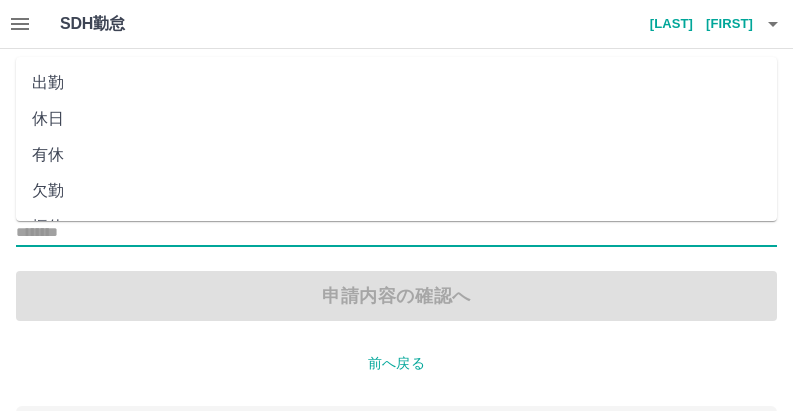 click on "出勤区分" at bounding box center (396, 233) 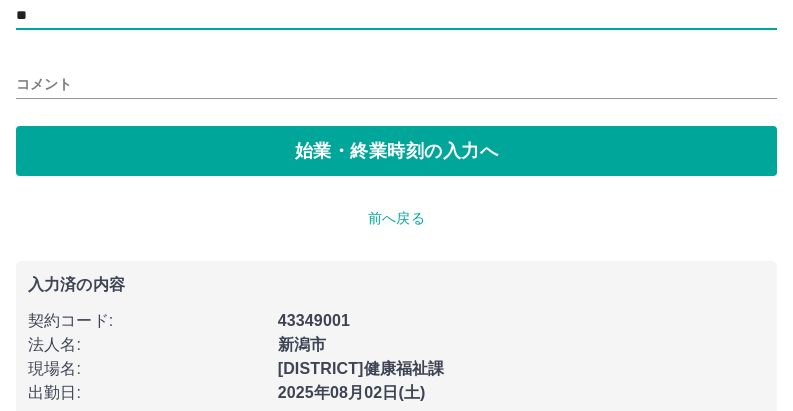 scroll, scrollTop: 251, scrollLeft: 0, axis: vertical 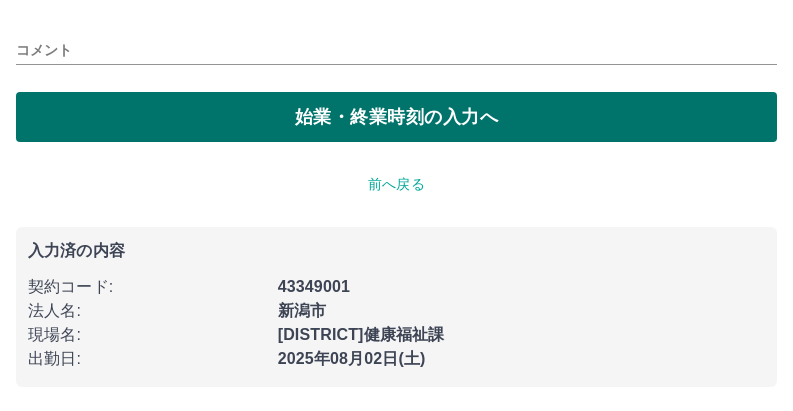 click on "始業・終業時刻の入力へ" at bounding box center [396, 117] 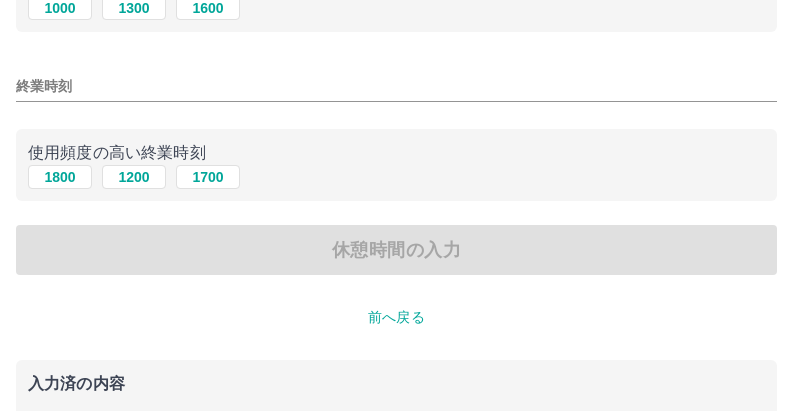 scroll, scrollTop: 0, scrollLeft: 0, axis: both 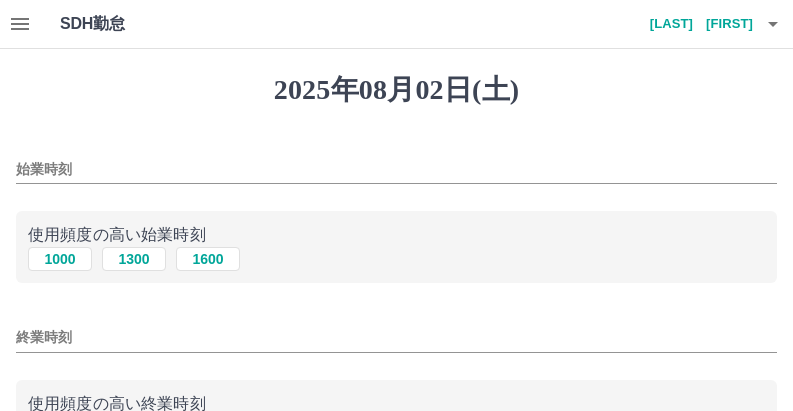 click on "始業時刻" at bounding box center [396, 169] 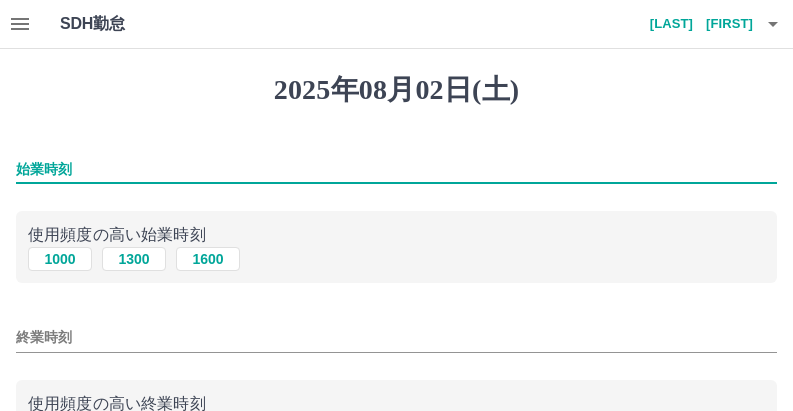 type on "****" 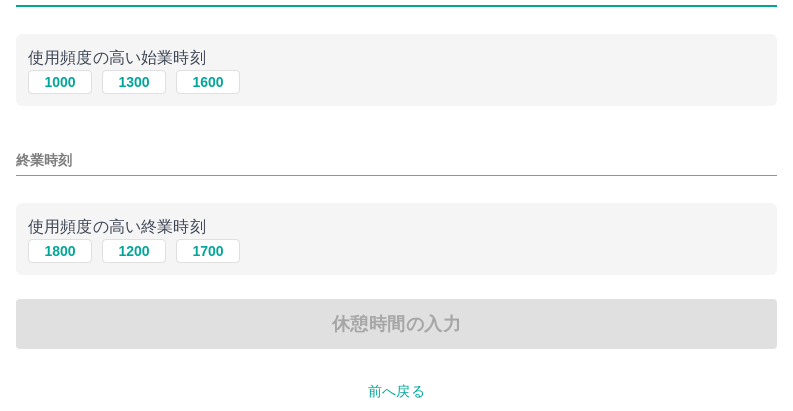 scroll, scrollTop: 200, scrollLeft: 0, axis: vertical 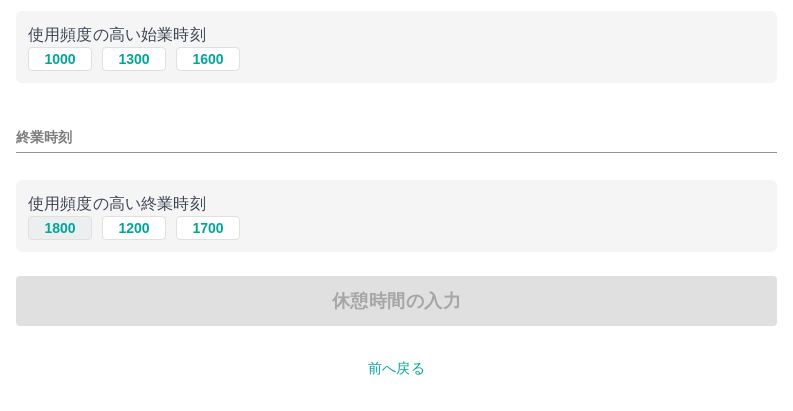 click on "1800" at bounding box center (60, 228) 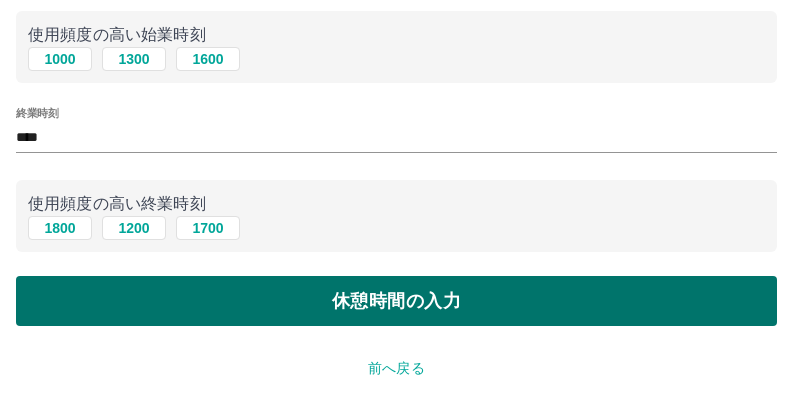 click on "休憩時間の入力" at bounding box center [396, 301] 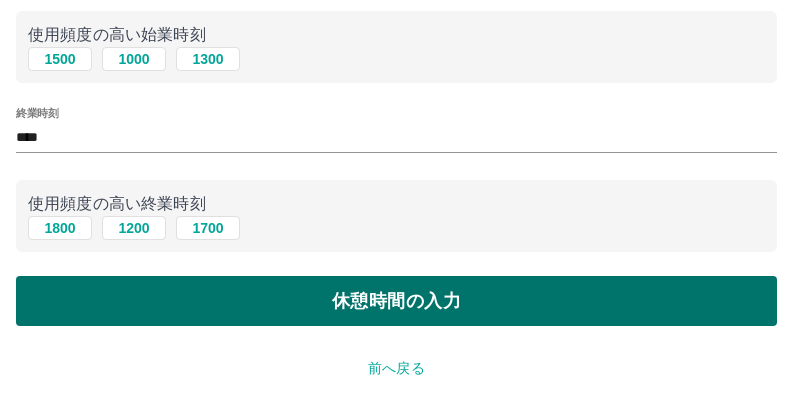 scroll, scrollTop: 0, scrollLeft: 0, axis: both 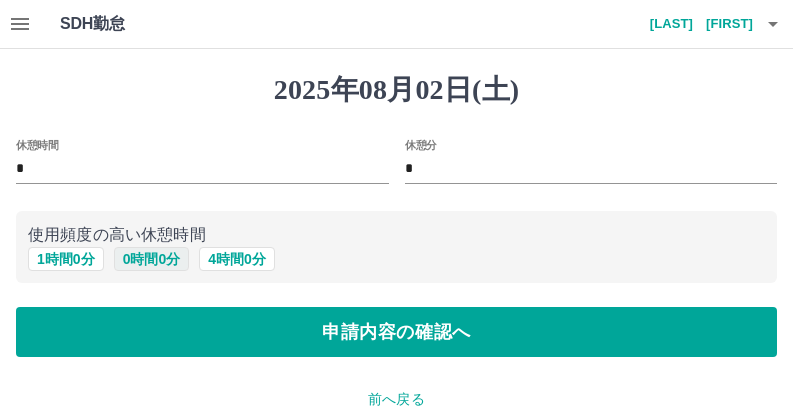 click on "0 時間 0 分" at bounding box center [152, 259] 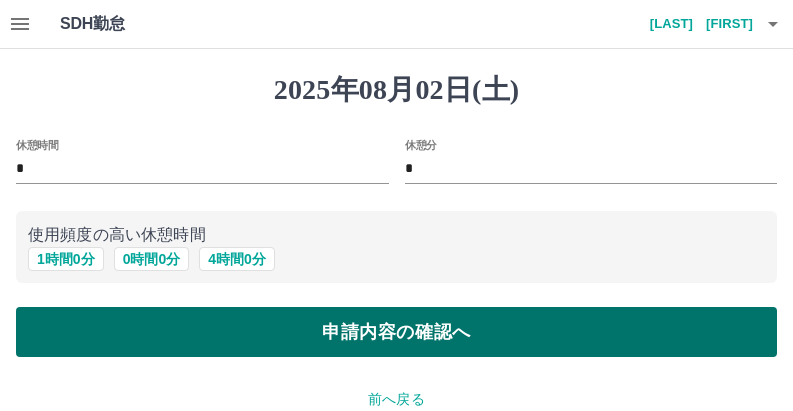 click on "申請内容の確認へ" at bounding box center (396, 332) 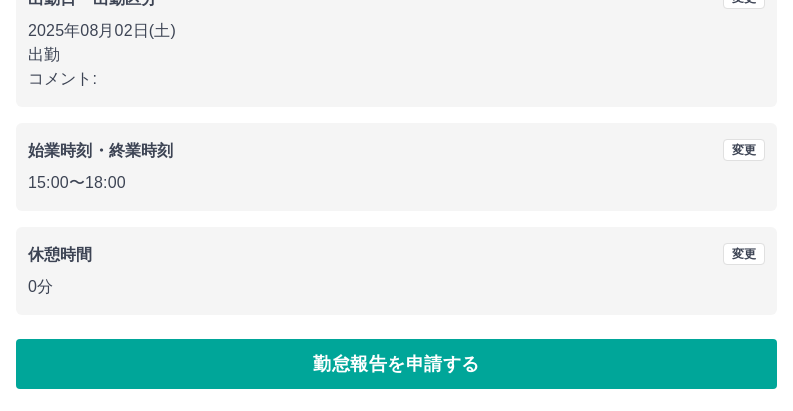 scroll, scrollTop: 338, scrollLeft: 0, axis: vertical 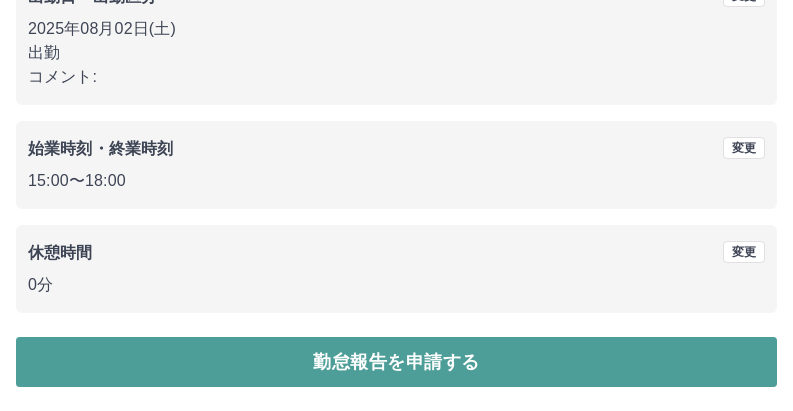 click on "勤怠報告を申請する" at bounding box center (396, 362) 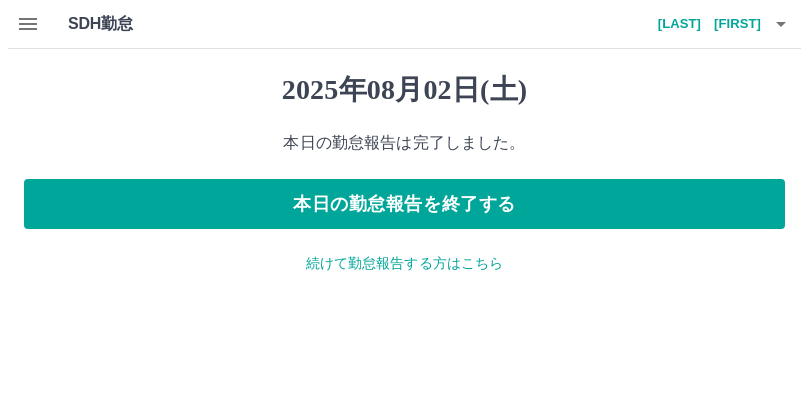 scroll, scrollTop: 0, scrollLeft: 0, axis: both 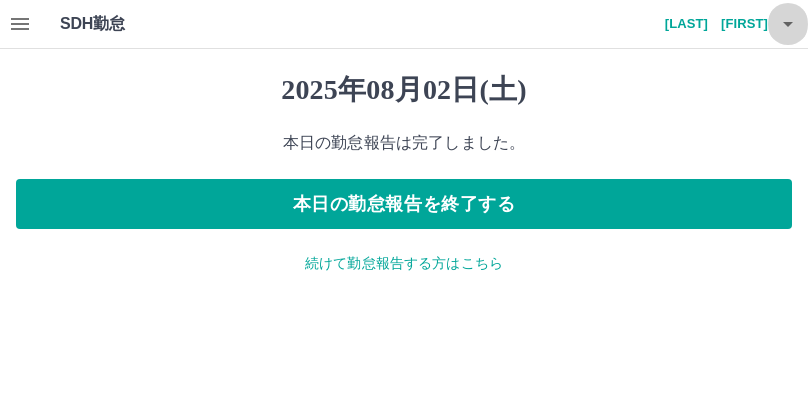 click 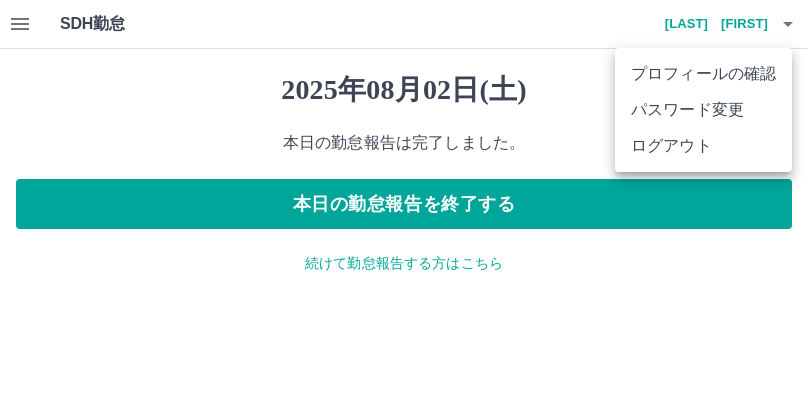click on "ログアウト" at bounding box center [703, 146] 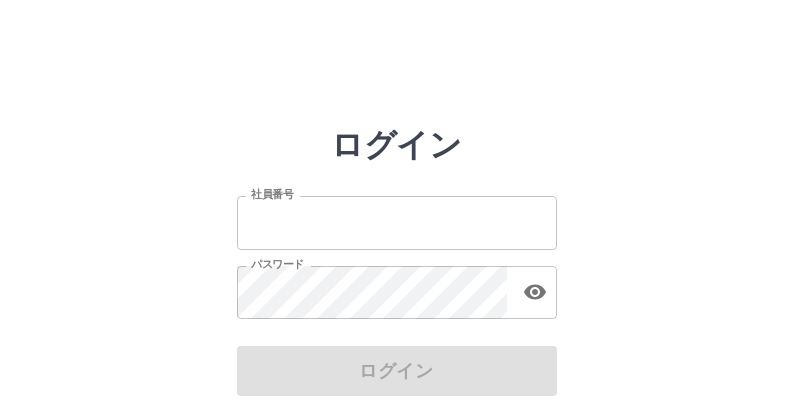scroll, scrollTop: 0, scrollLeft: 0, axis: both 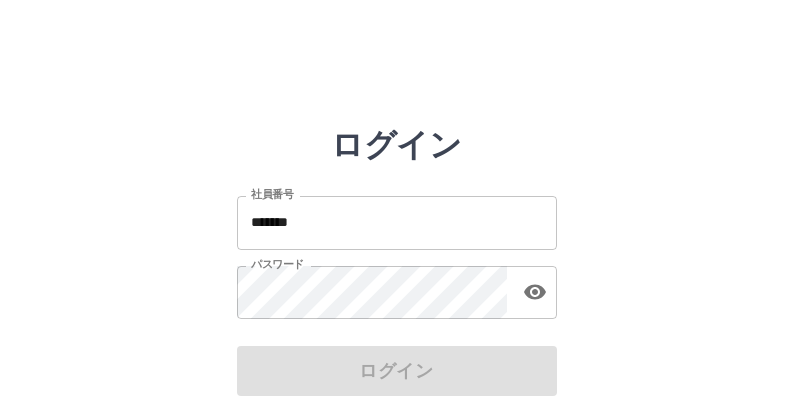 click on "*******" at bounding box center (397, 222) 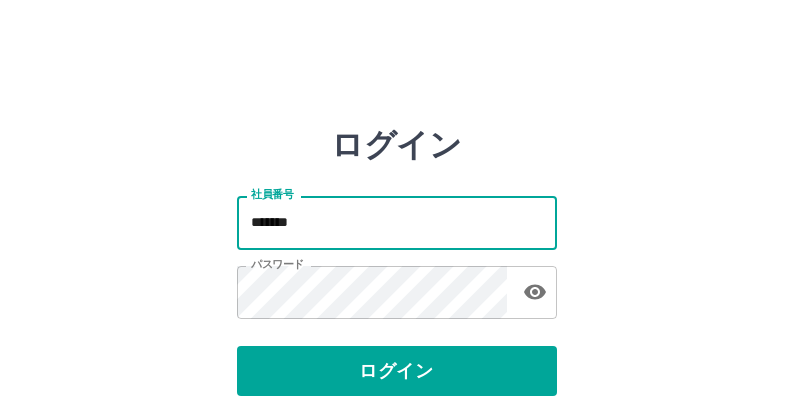 type on "*******" 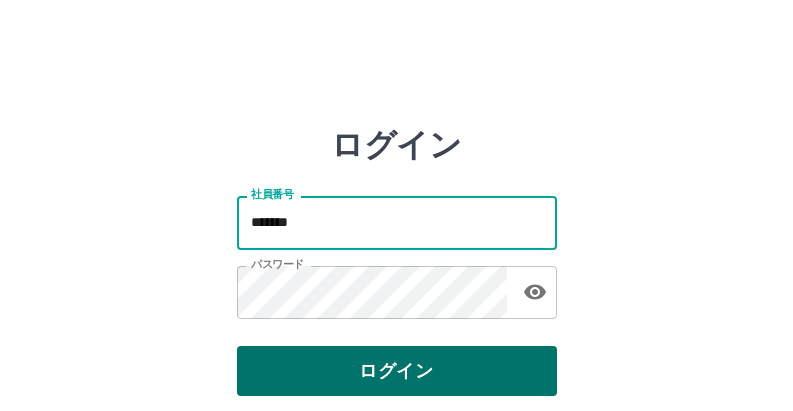 click on "ログイン" at bounding box center (397, 371) 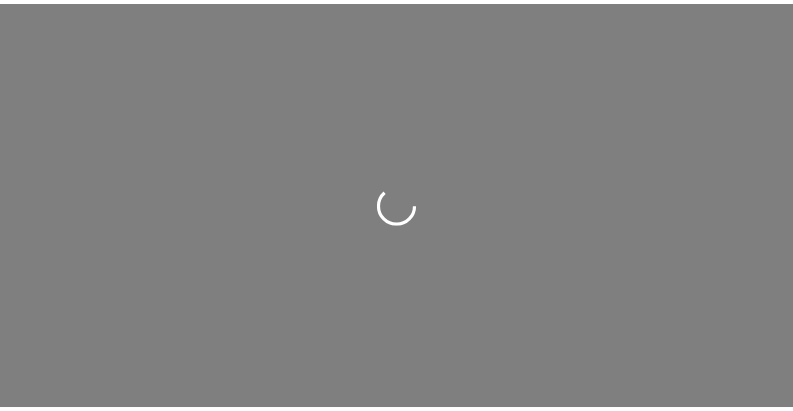 scroll, scrollTop: 0, scrollLeft: 0, axis: both 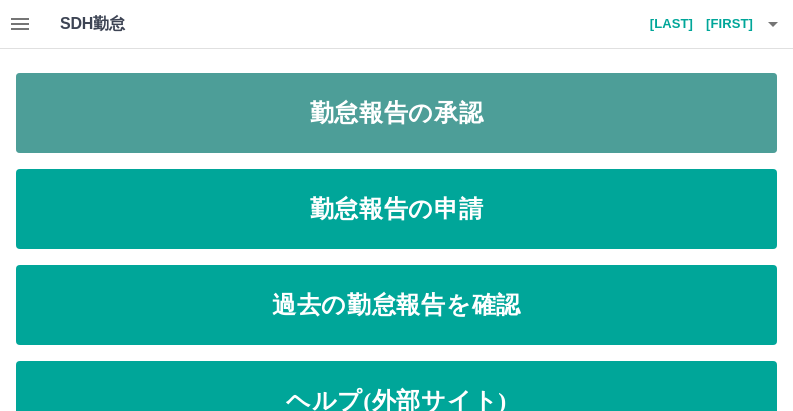 click on "勤怠報告の承認" at bounding box center [396, 113] 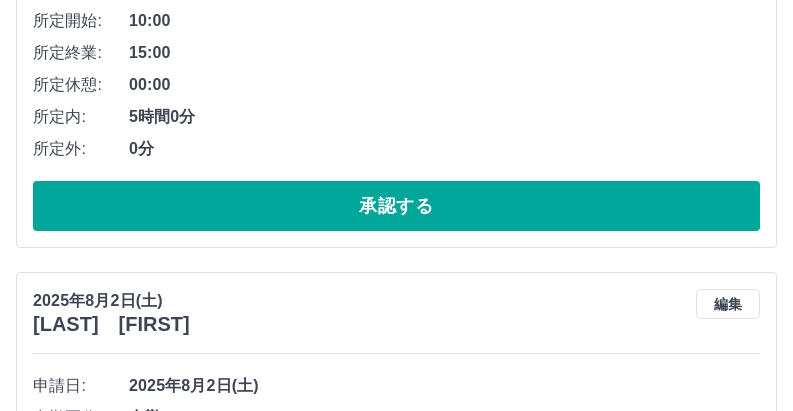 scroll, scrollTop: 0, scrollLeft: 0, axis: both 